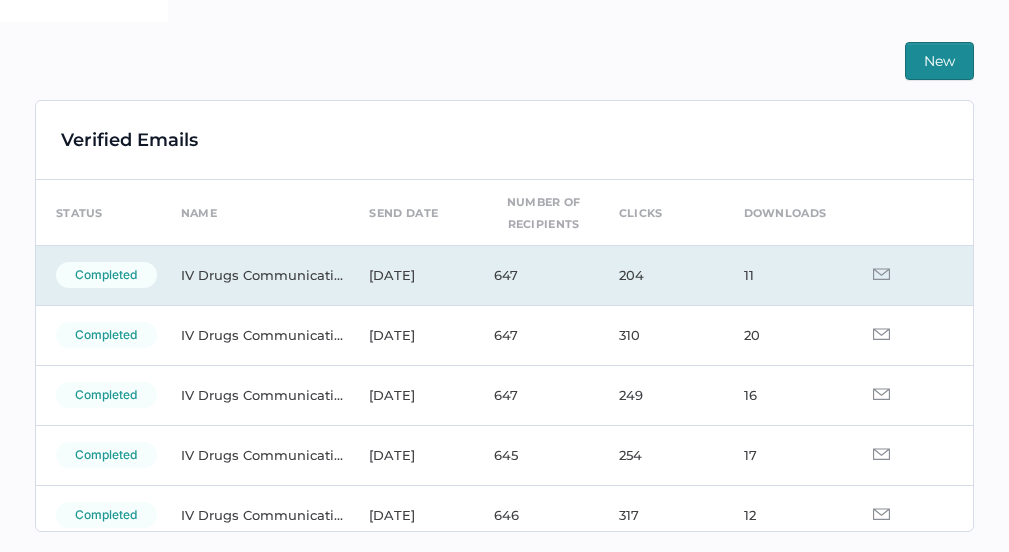scroll, scrollTop: 556, scrollLeft: 0, axis: vertical 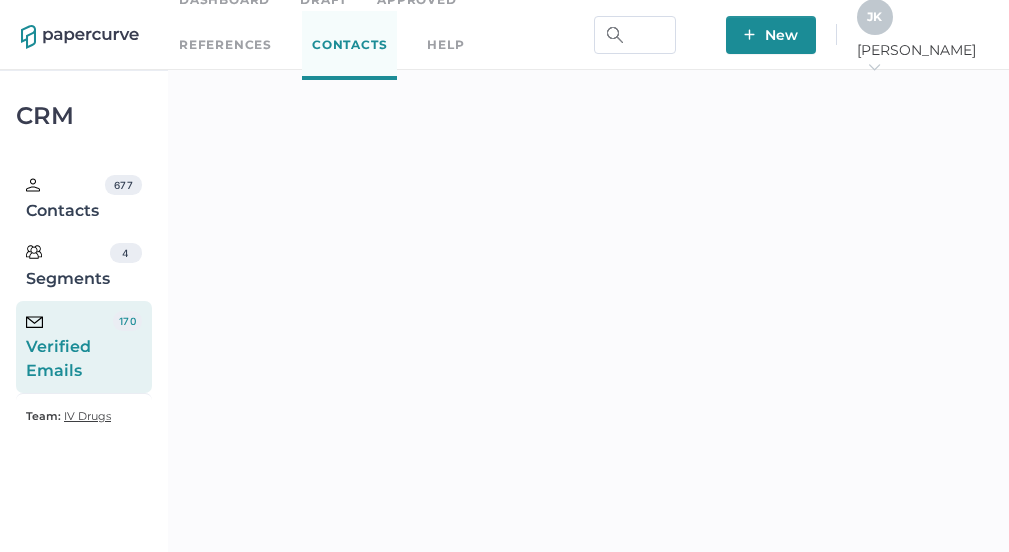 click on "Dashboard" at bounding box center (224, 0) 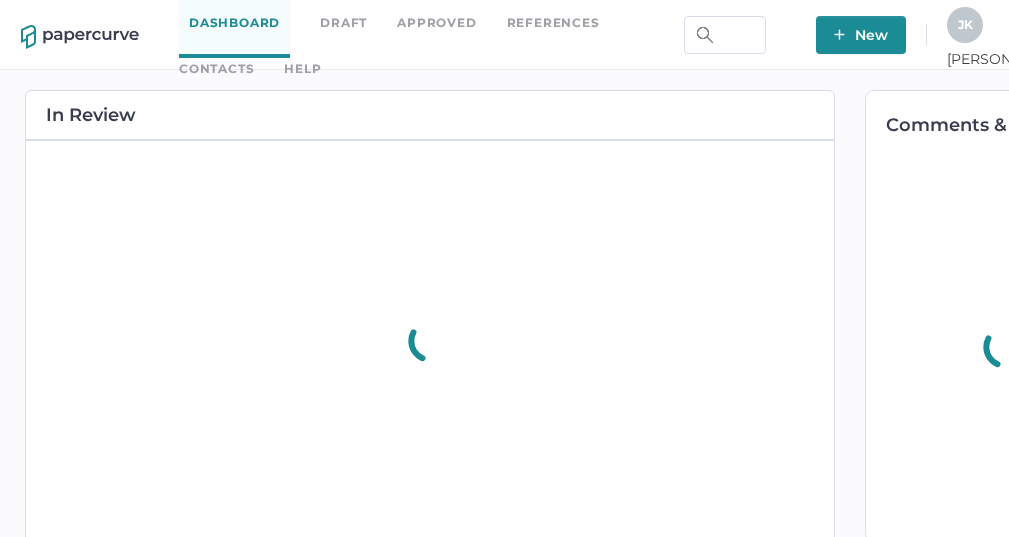 scroll, scrollTop: 0, scrollLeft: 0, axis: both 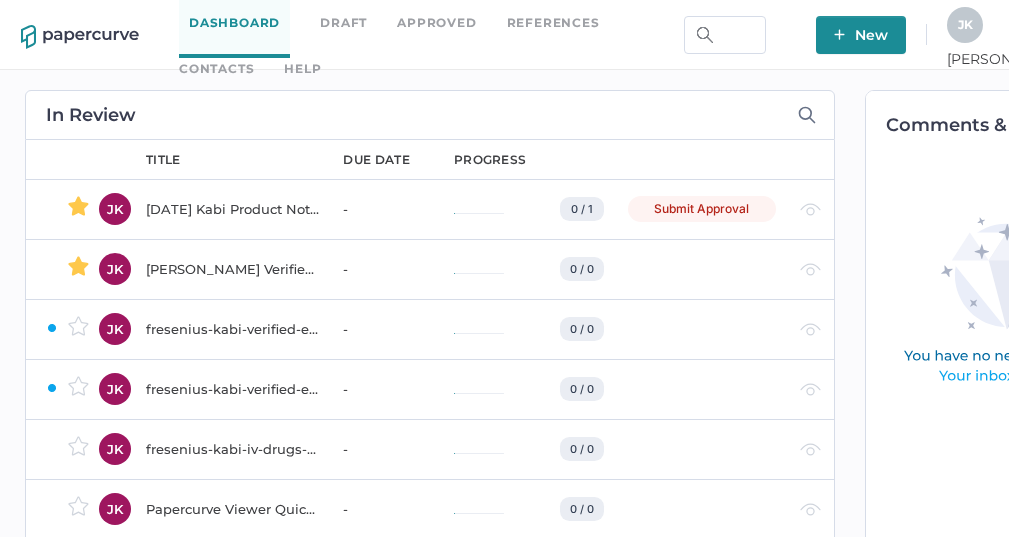 click on "2025 06 10 Kabi Product Notification Campaign report" at bounding box center (232, 209) 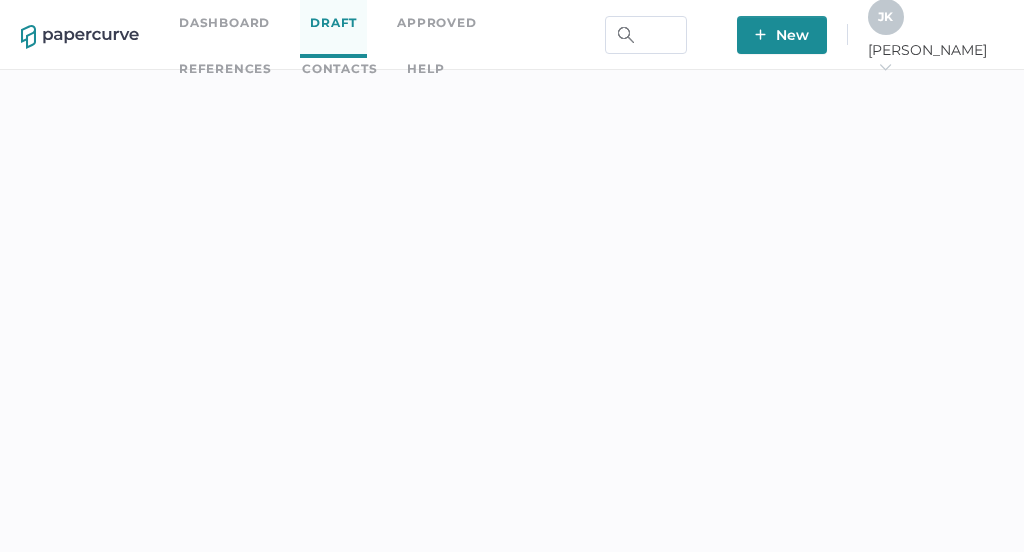 scroll, scrollTop: 0, scrollLeft: 0, axis: both 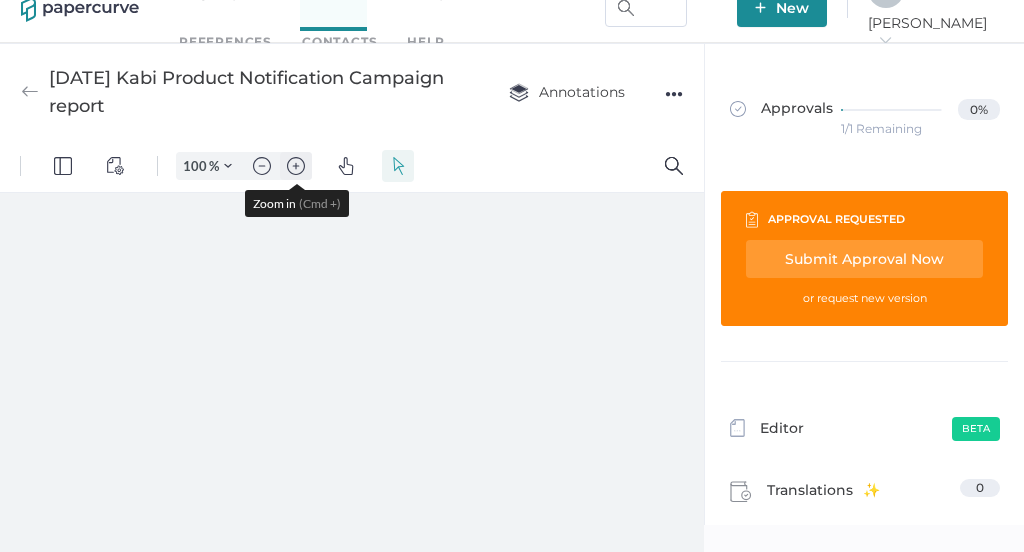 click at bounding box center [296, 166] 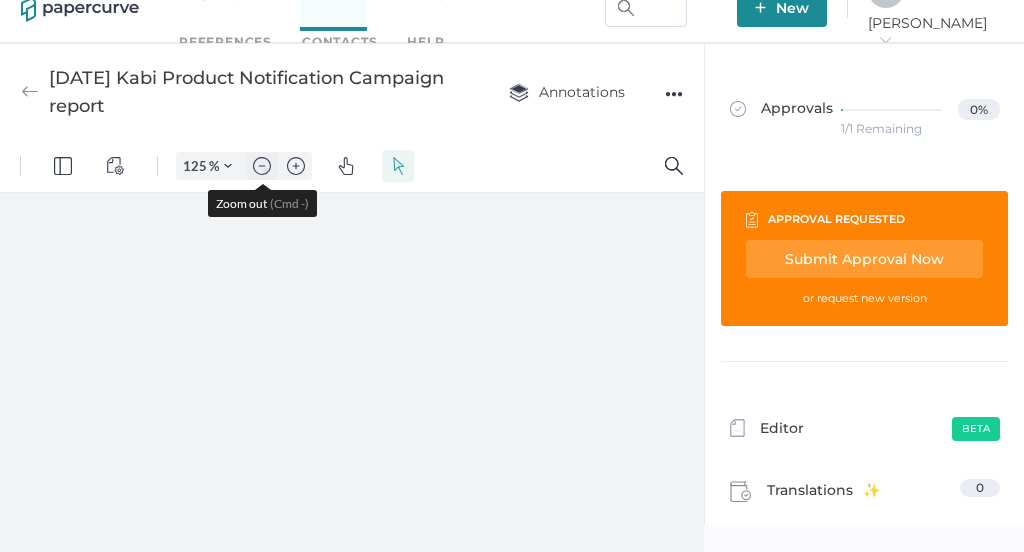 click at bounding box center (262, 166) 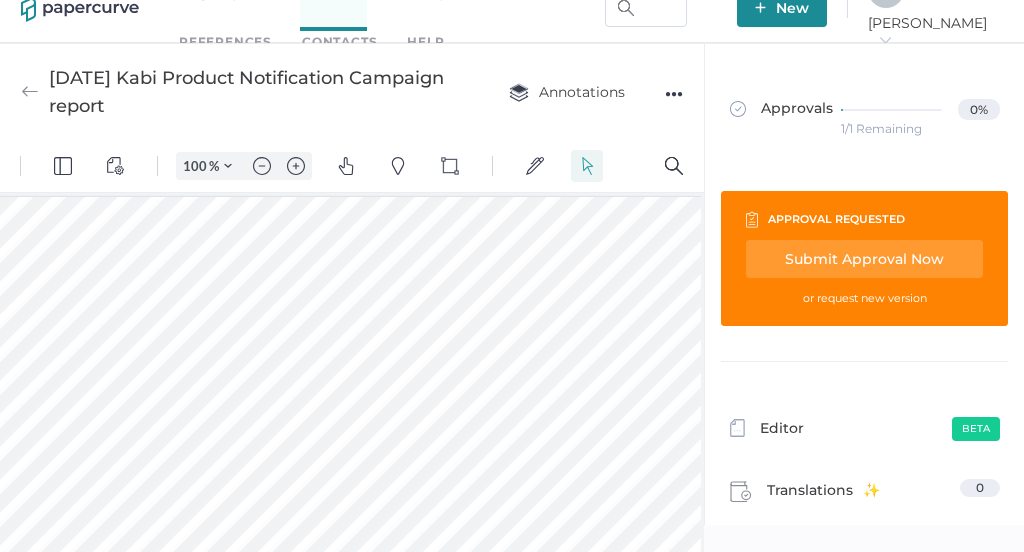 scroll, scrollTop: 0, scrollLeft: 205, axis: horizontal 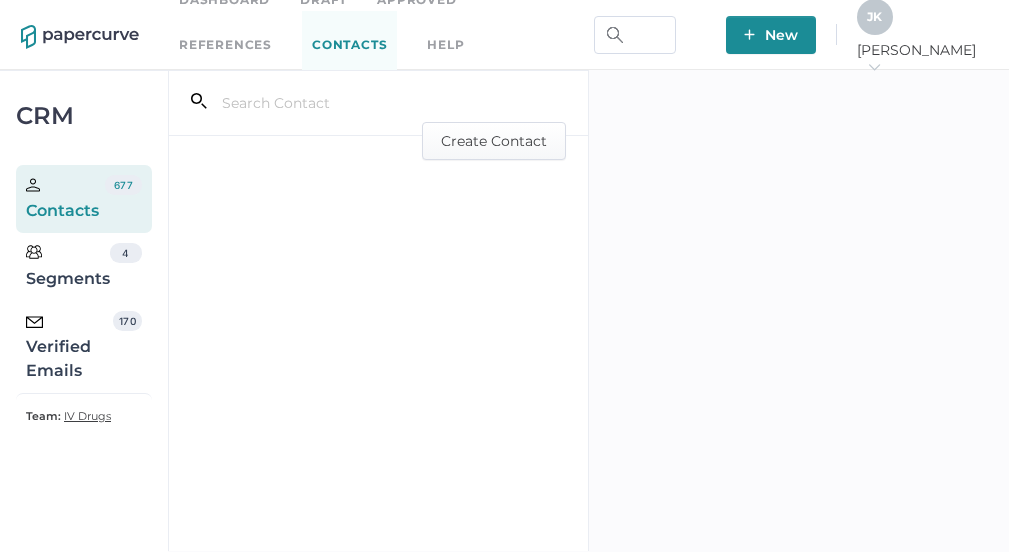 click on "Verified Emails" at bounding box center [69, 347] 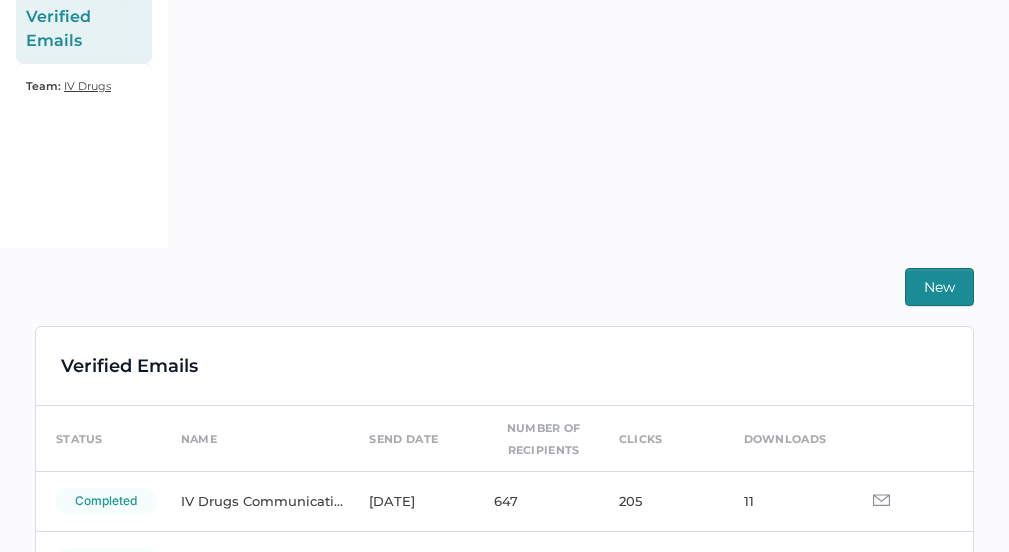 scroll, scrollTop: 341, scrollLeft: 0, axis: vertical 